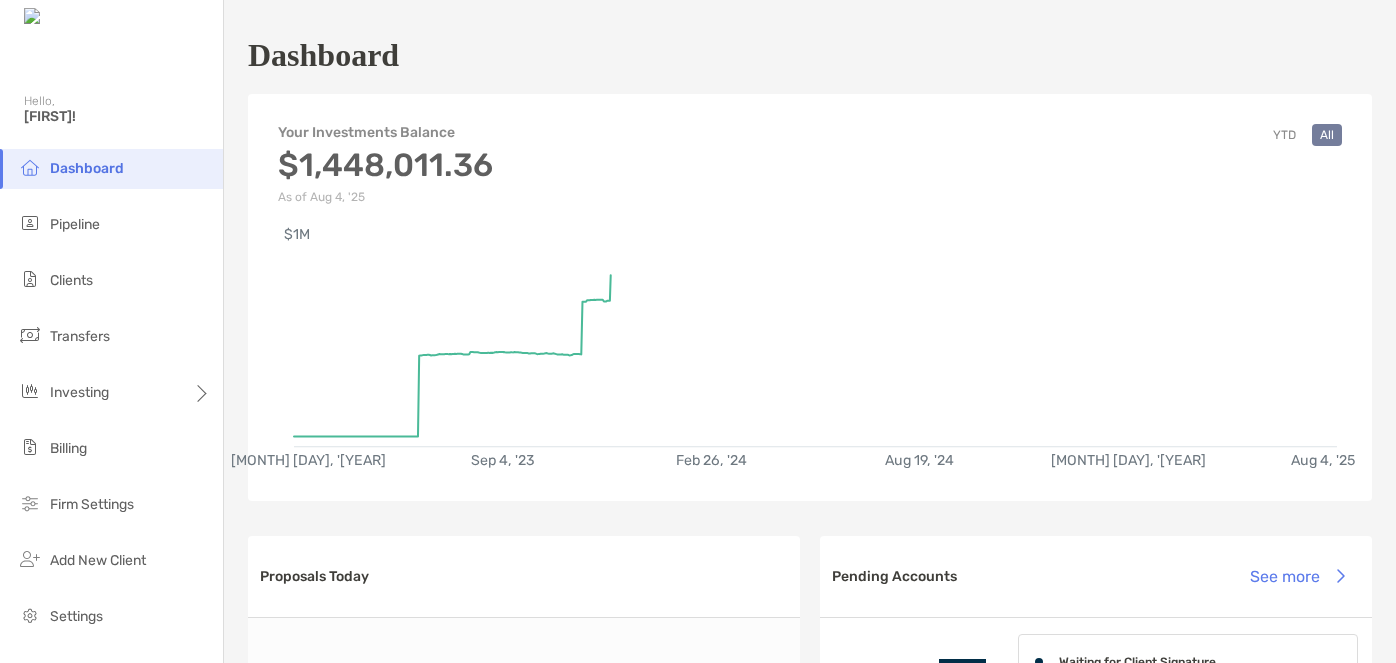 scroll, scrollTop: 0, scrollLeft: 0, axis: both 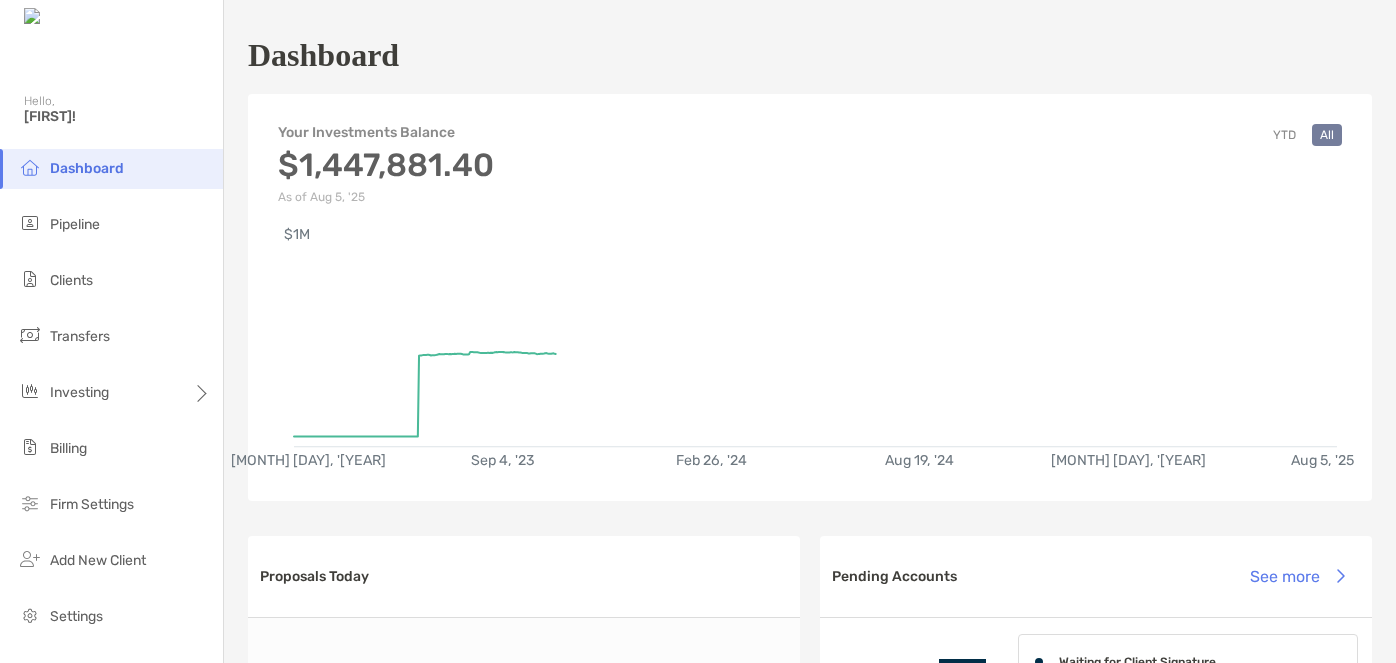 click on "Pipeline" at bounding box center (75, 224) 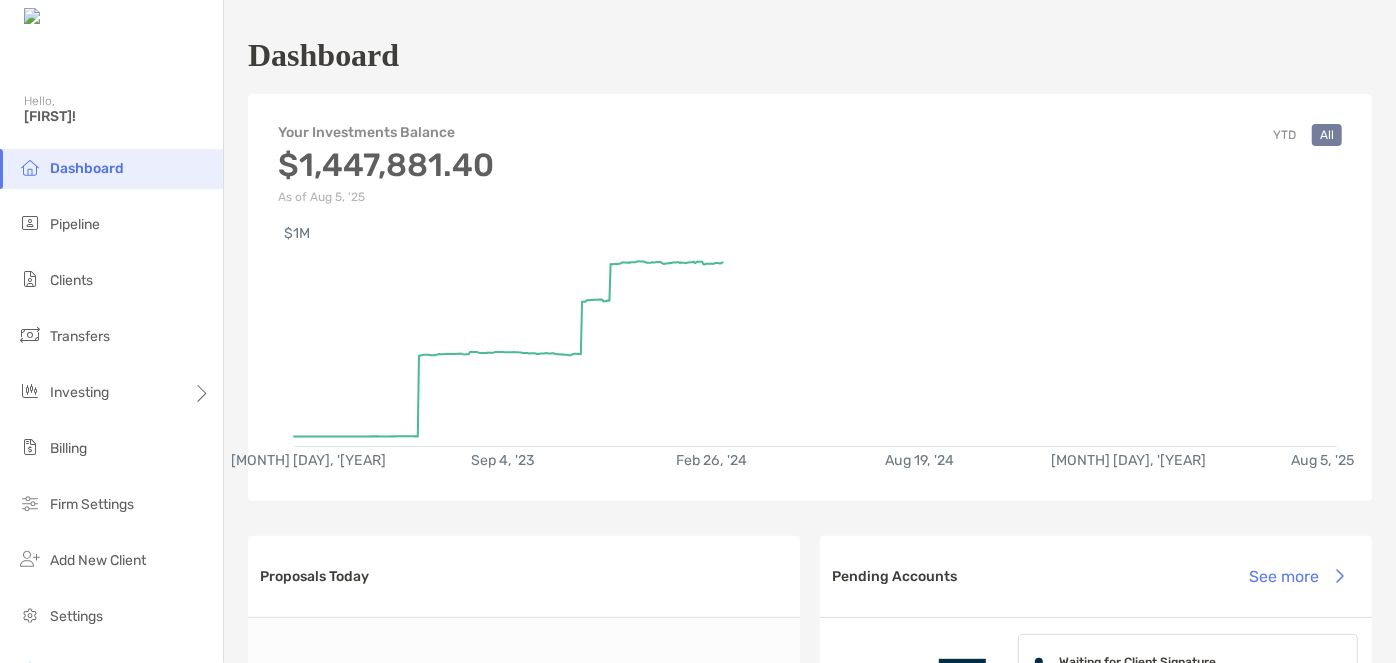 scroll, scrollTop: 0, scrollLeft: 0, axis: both 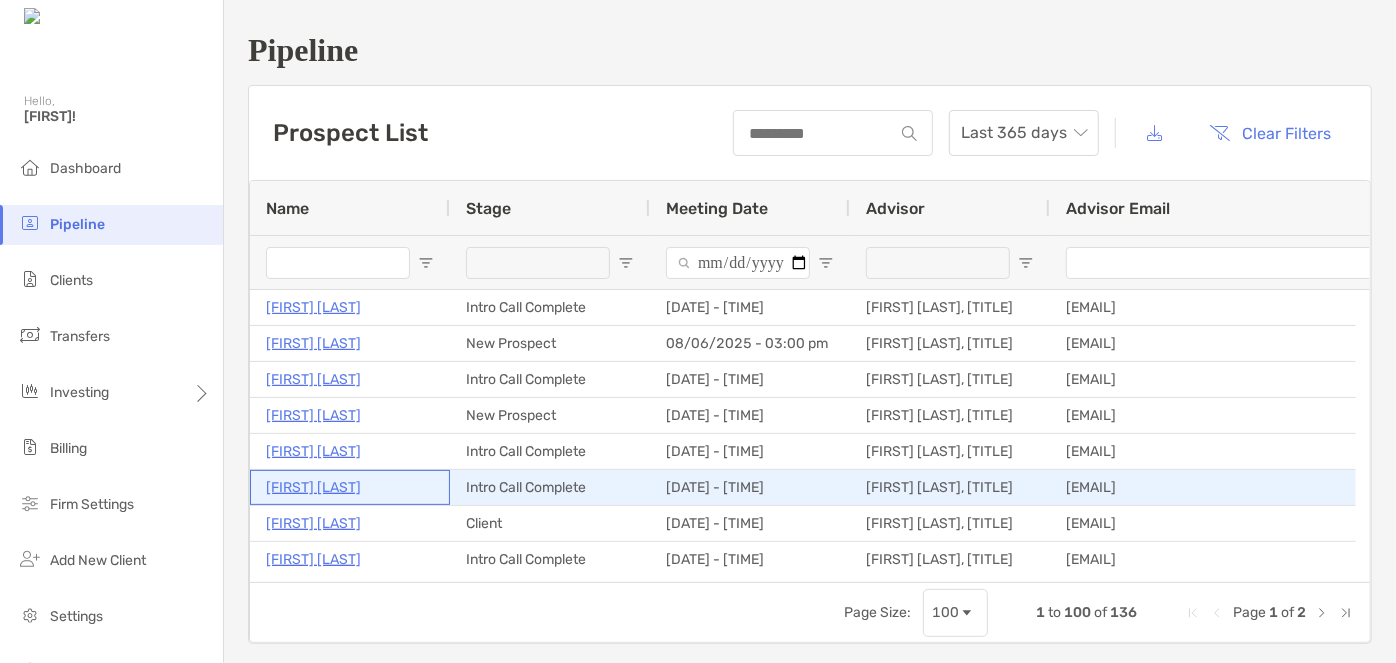 click on "[FIRST] [LAST]" at bounding box center (313, 487) 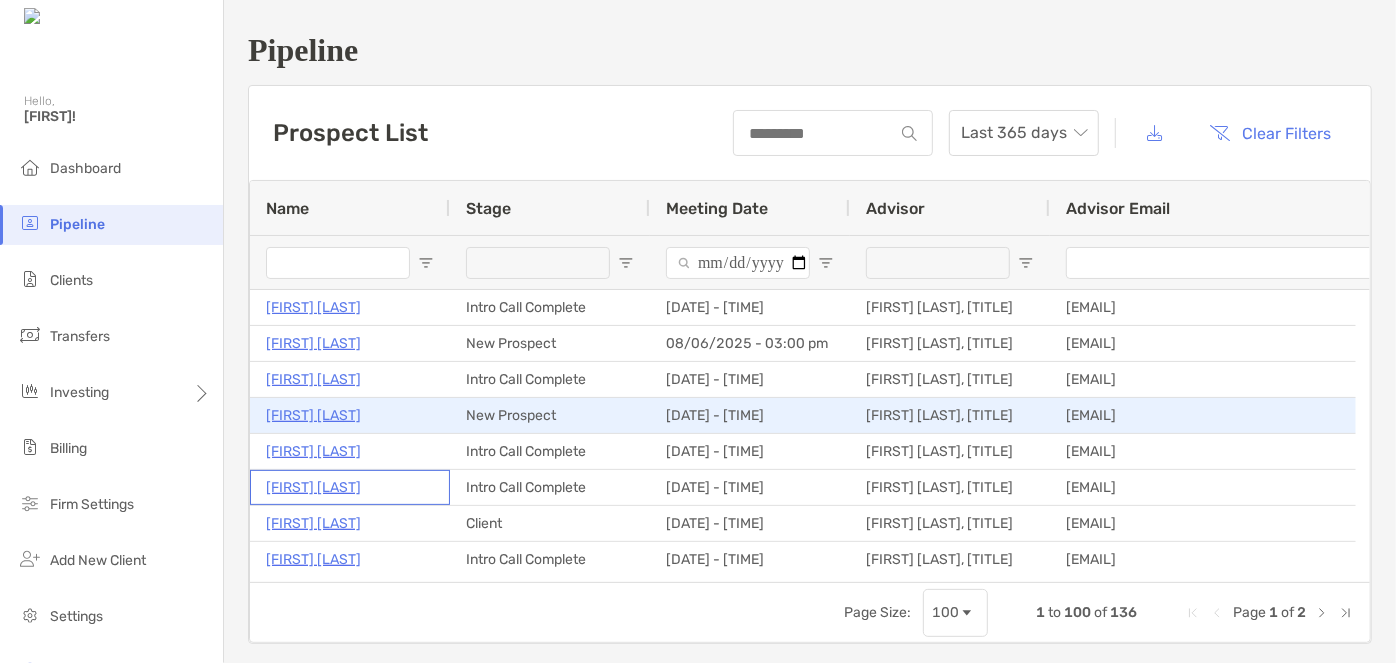 scroll, scrollTop: 181, scrollLeft: 0, axis: vertical 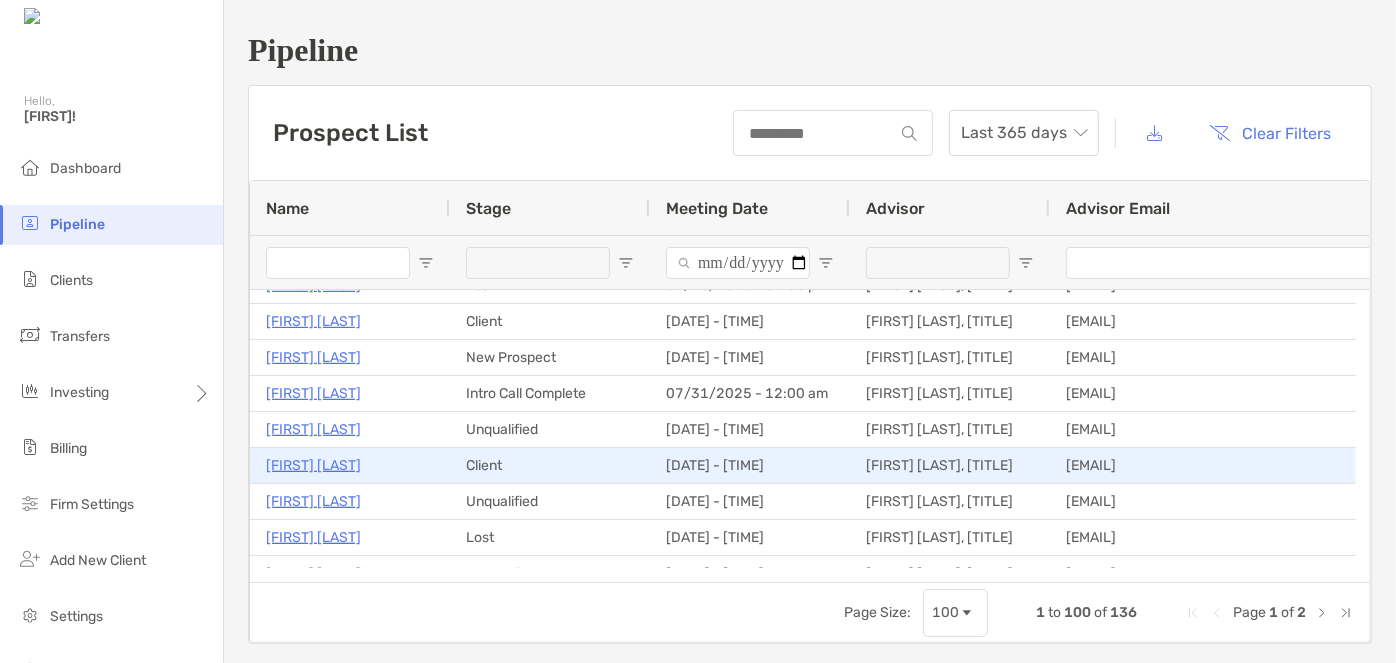 click on "Damayanti Chandrasekhar" at bounding box center (313, 465) 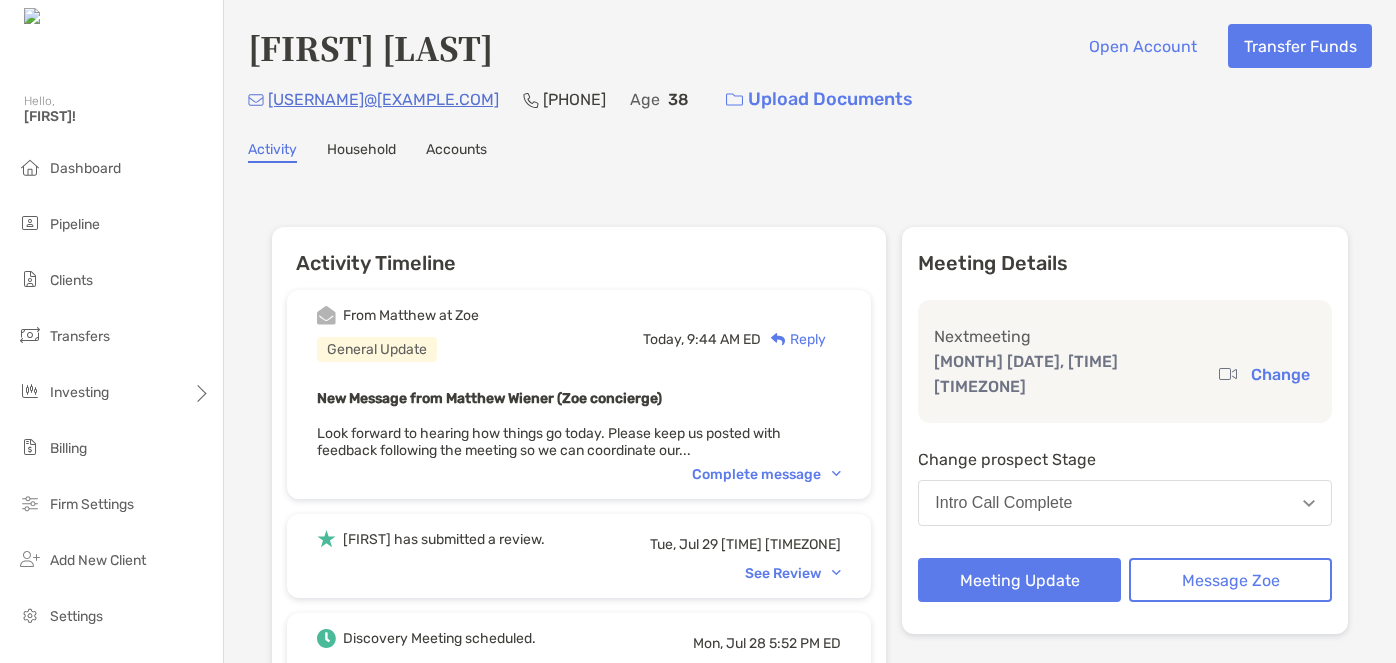 scroll, scrollTop: 0, scrollLeft: 0, axis: both 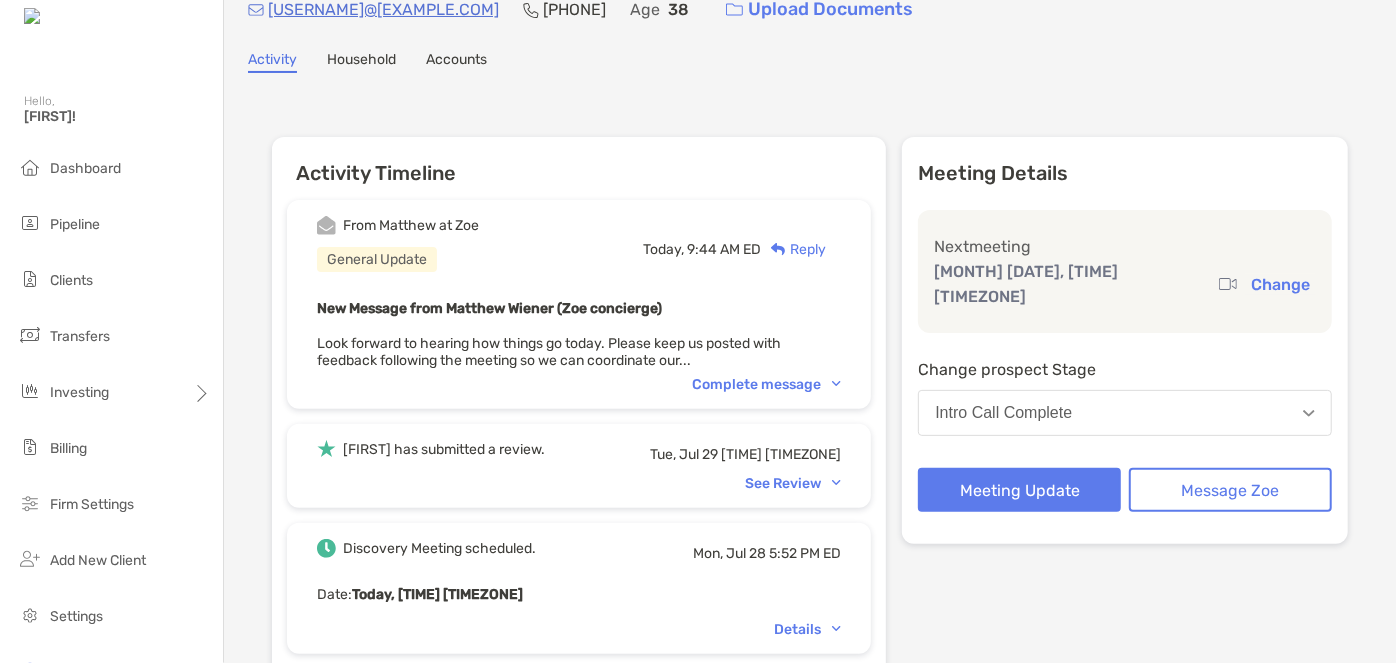 click on "See Review" at bounding box center (793, 483) 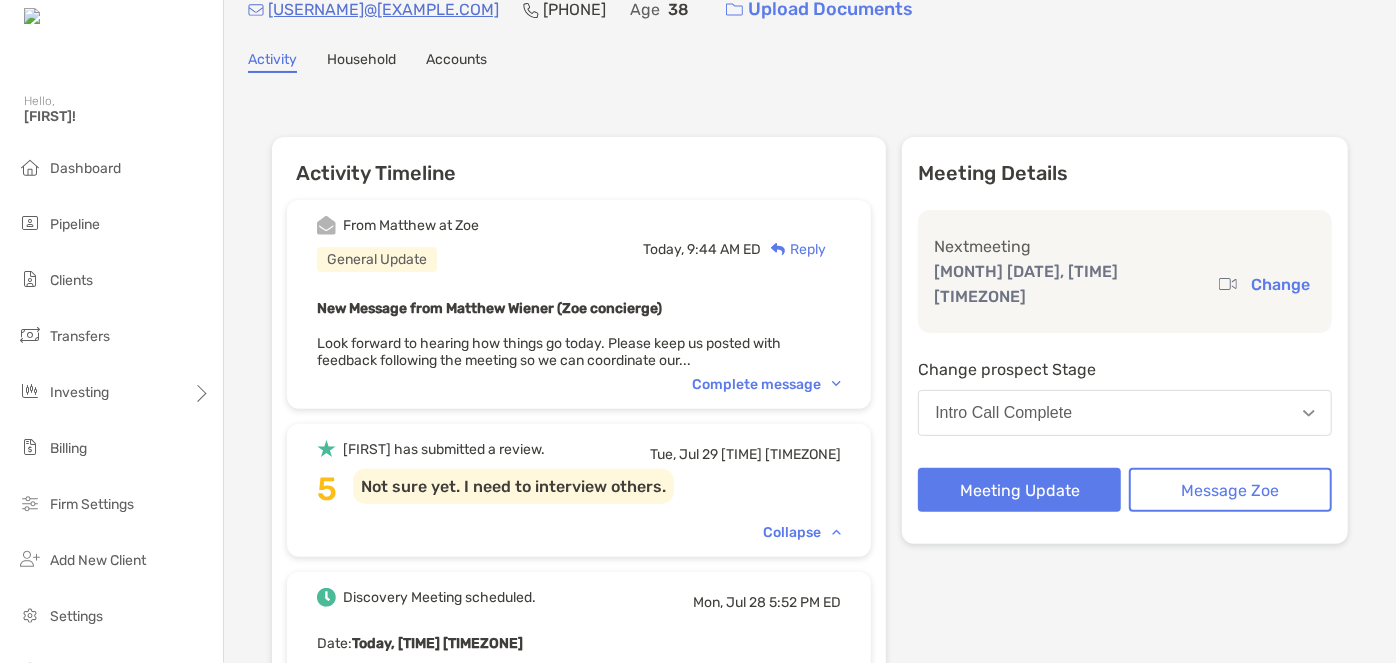 scroll, scrollTop: 181, scrollLeft: 0, axis: vertical 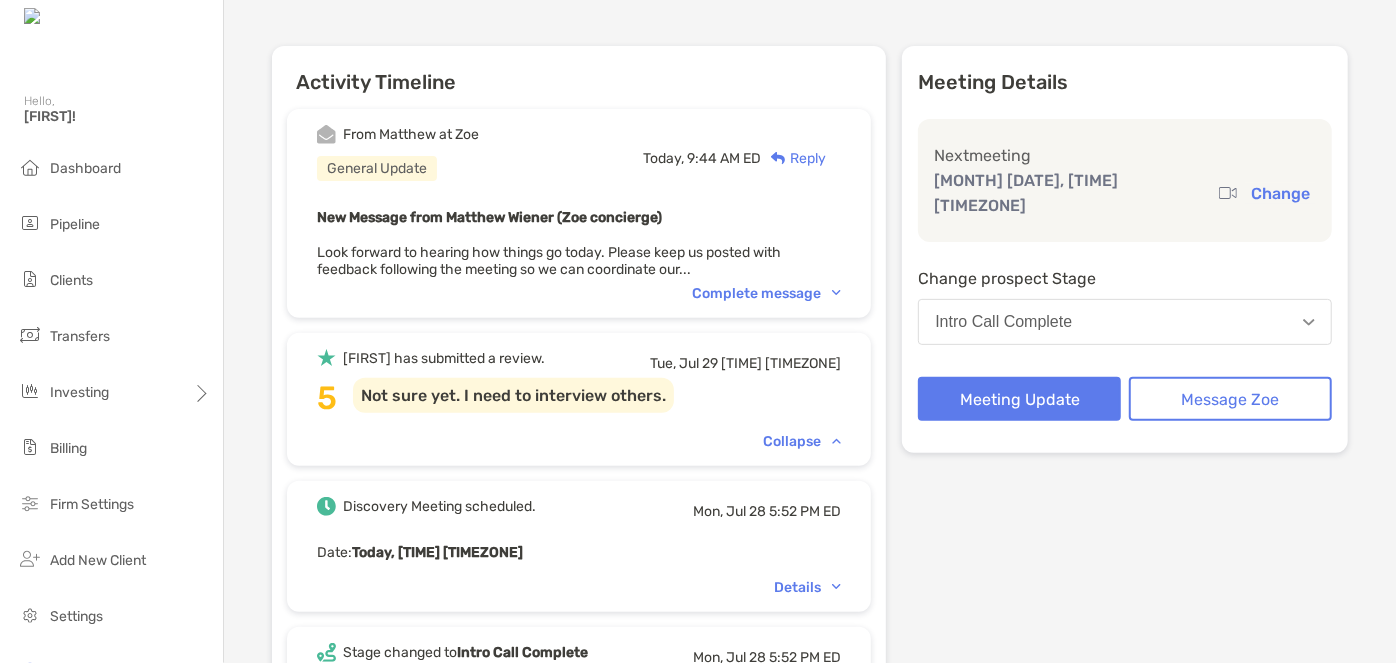 click on "Details" at bounding box center [807, 587] 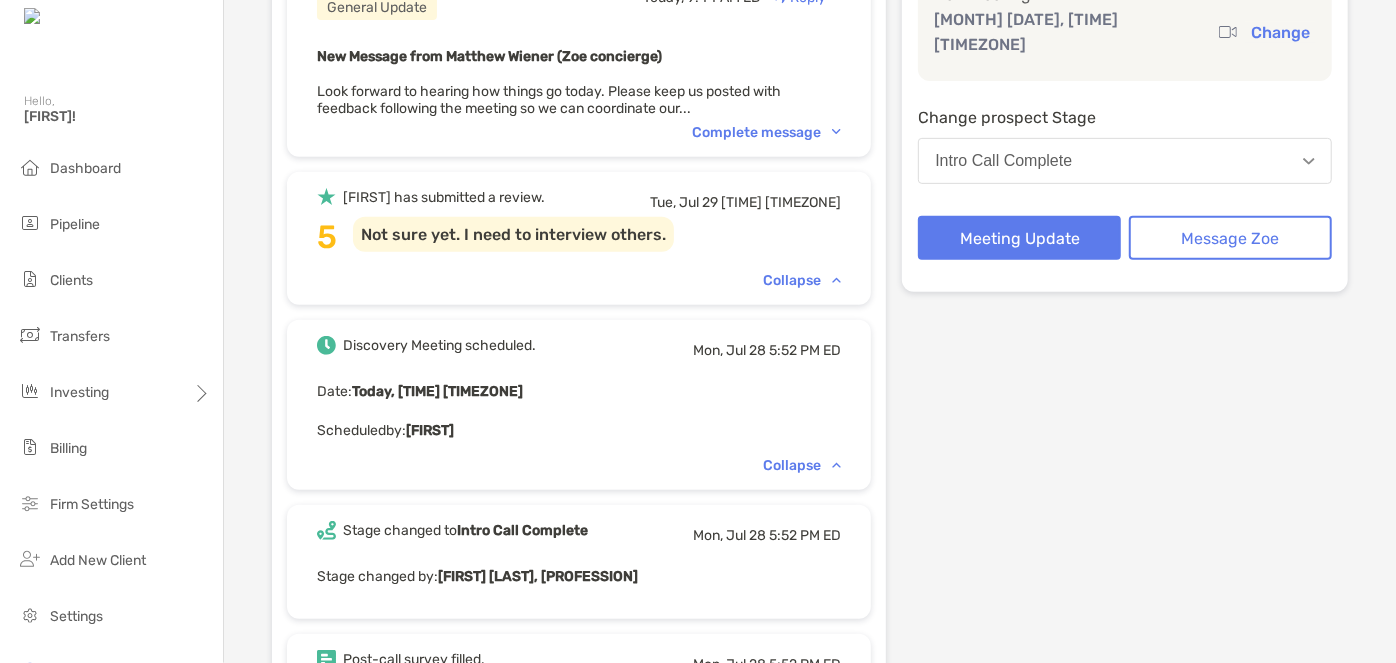 scroll, scrollTop: 454, scrollLeft: 0, axis: vertical 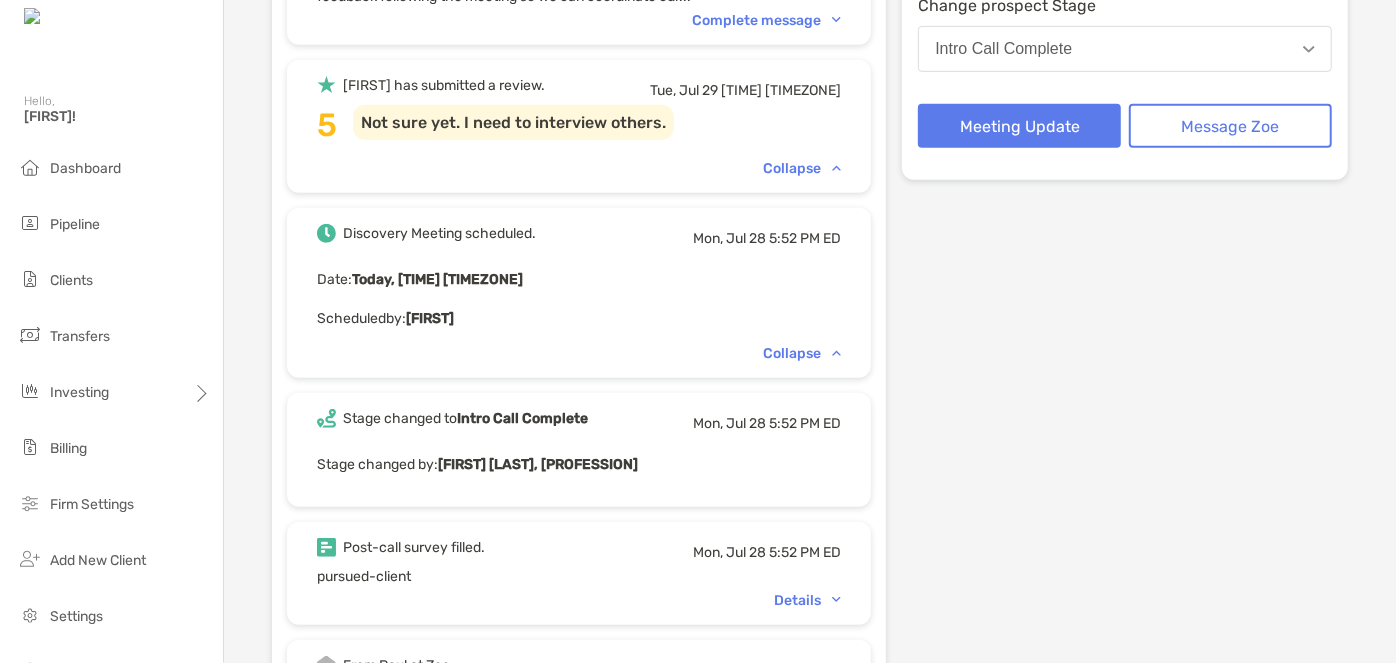 click on "Details" at bounding box center [807, 600] 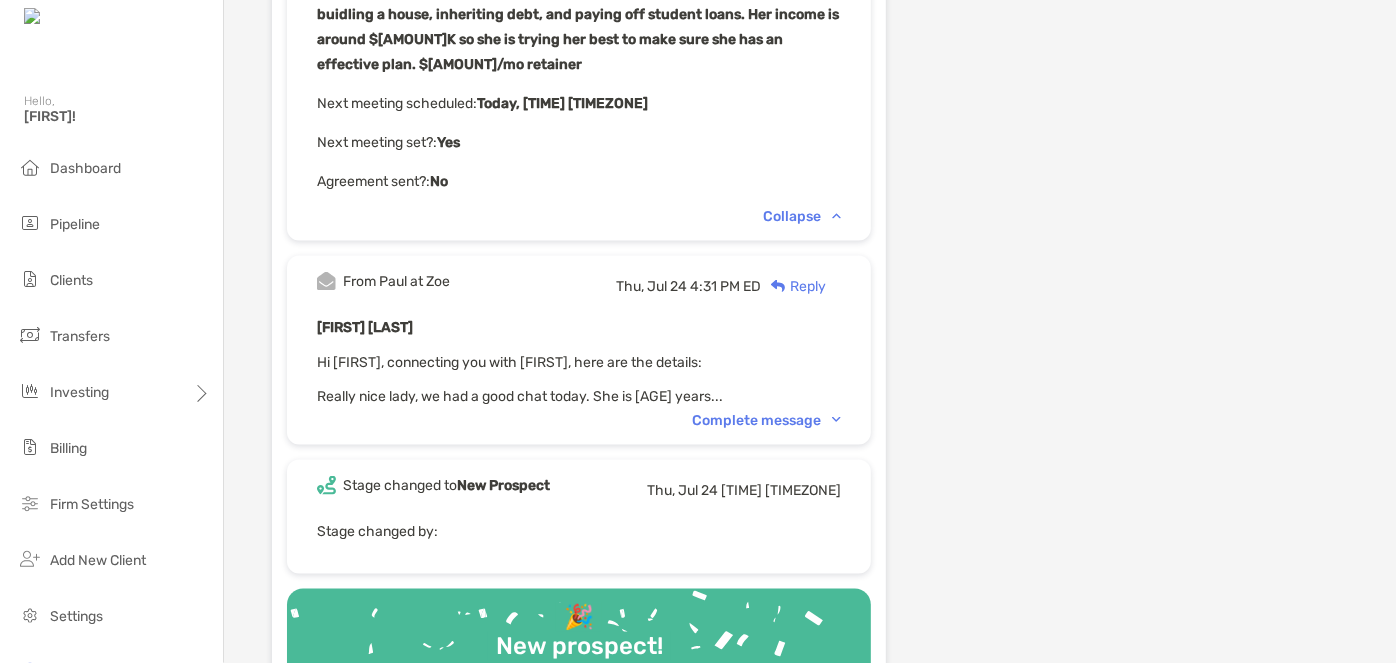 scroll, scrollTop: 1181, scrollLeft: 0, axis: vertical 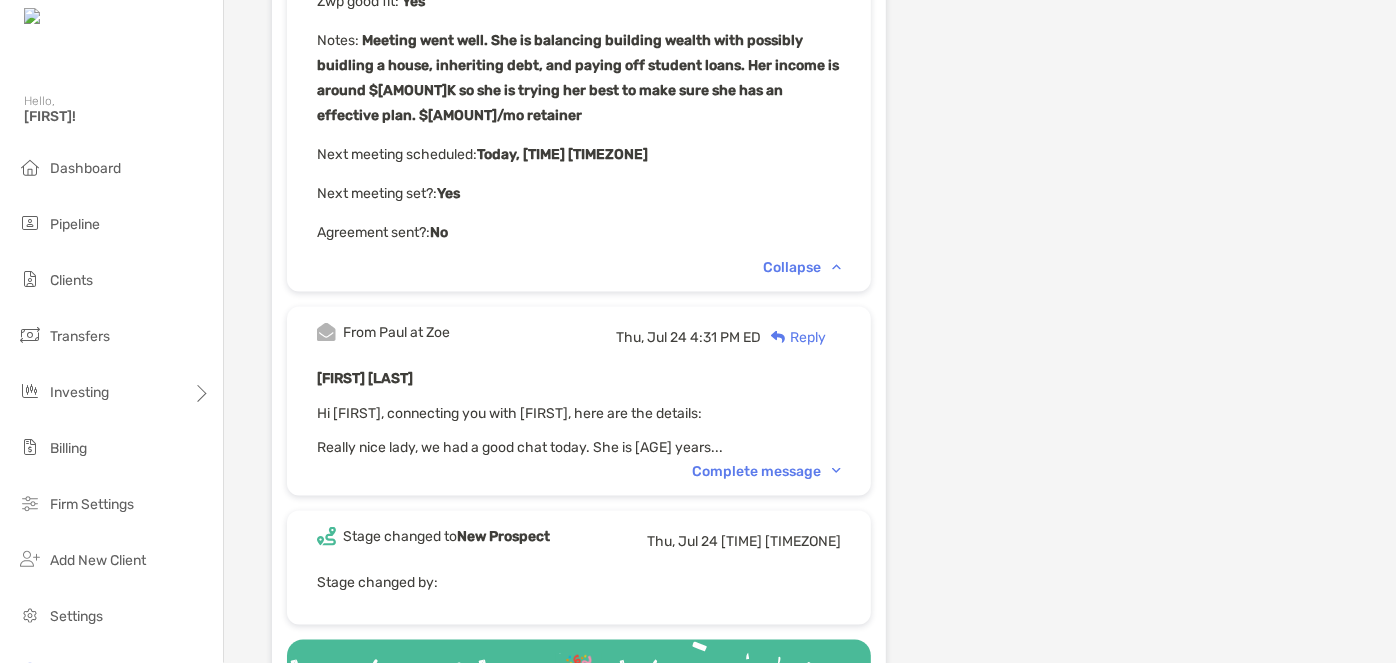 click on "From Paul at Zoe Thu, Jul 24 4:31 PM ED Reply Chandra Jennings Hi Mark, connecting you with Chandra, here are the details:
Really nice lady, we had a good chat today. She is 38 years... Complete message" at bounding box center [579, 401] 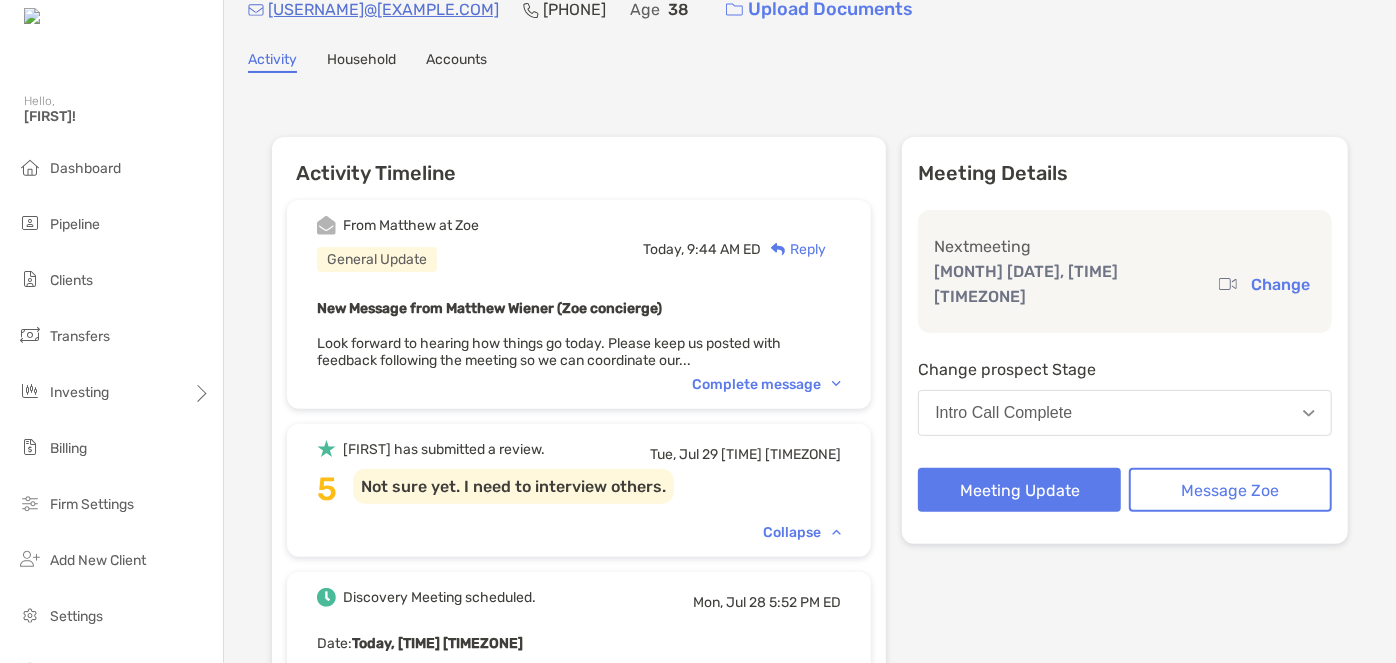 scroll, scrollTop: 0, scrollLeft: 0, axis: both 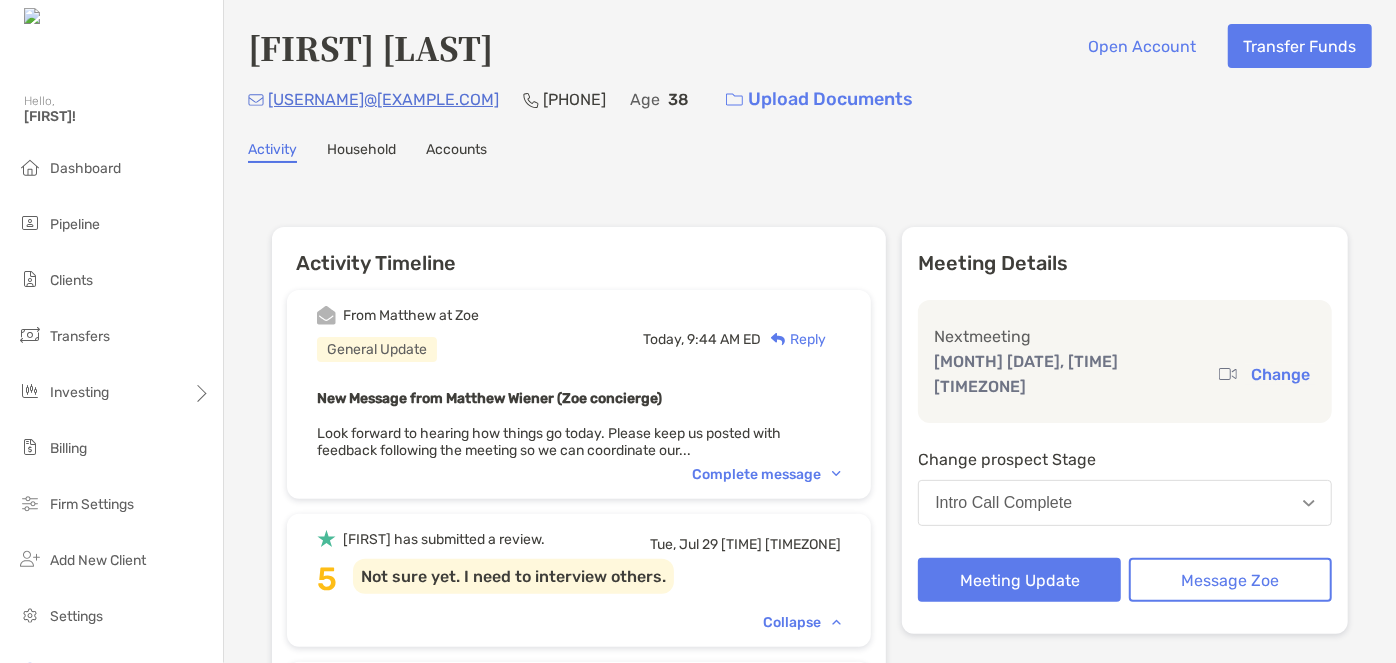 click on "Complete message" at bounding box center (766, 474) 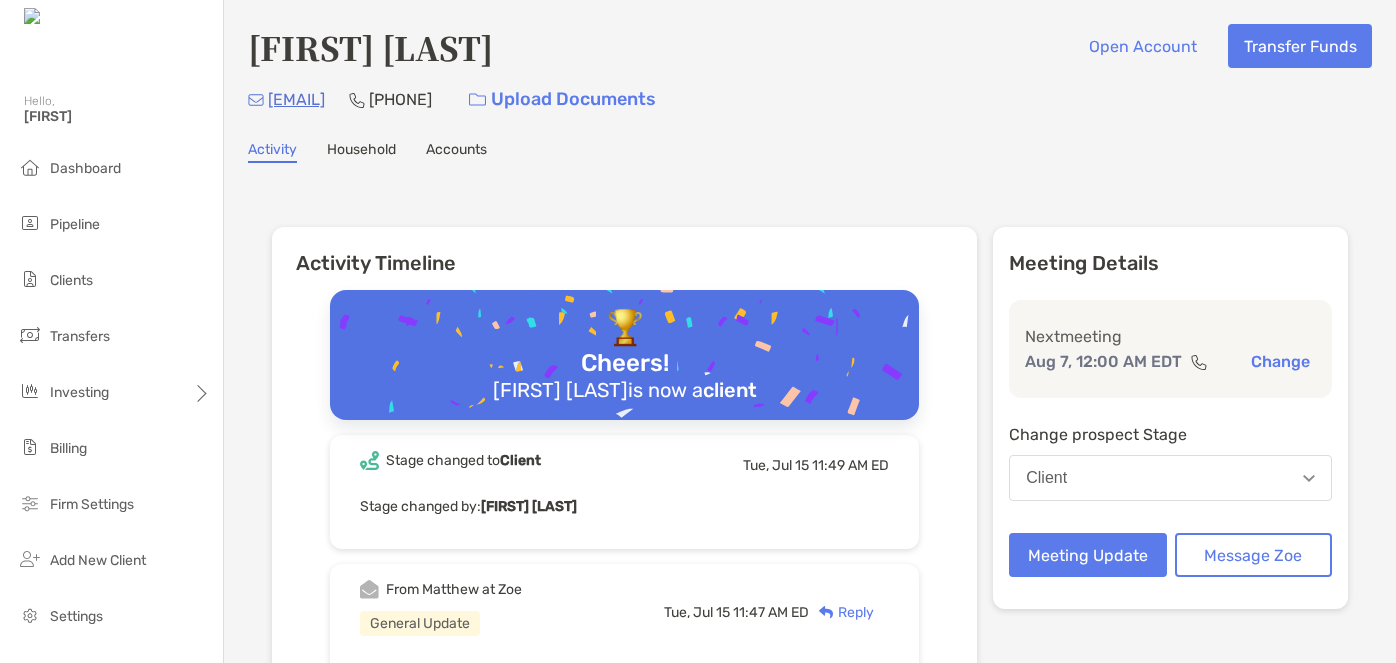scroll, scrollTop: 0, scrollLeft: 0, axis: both 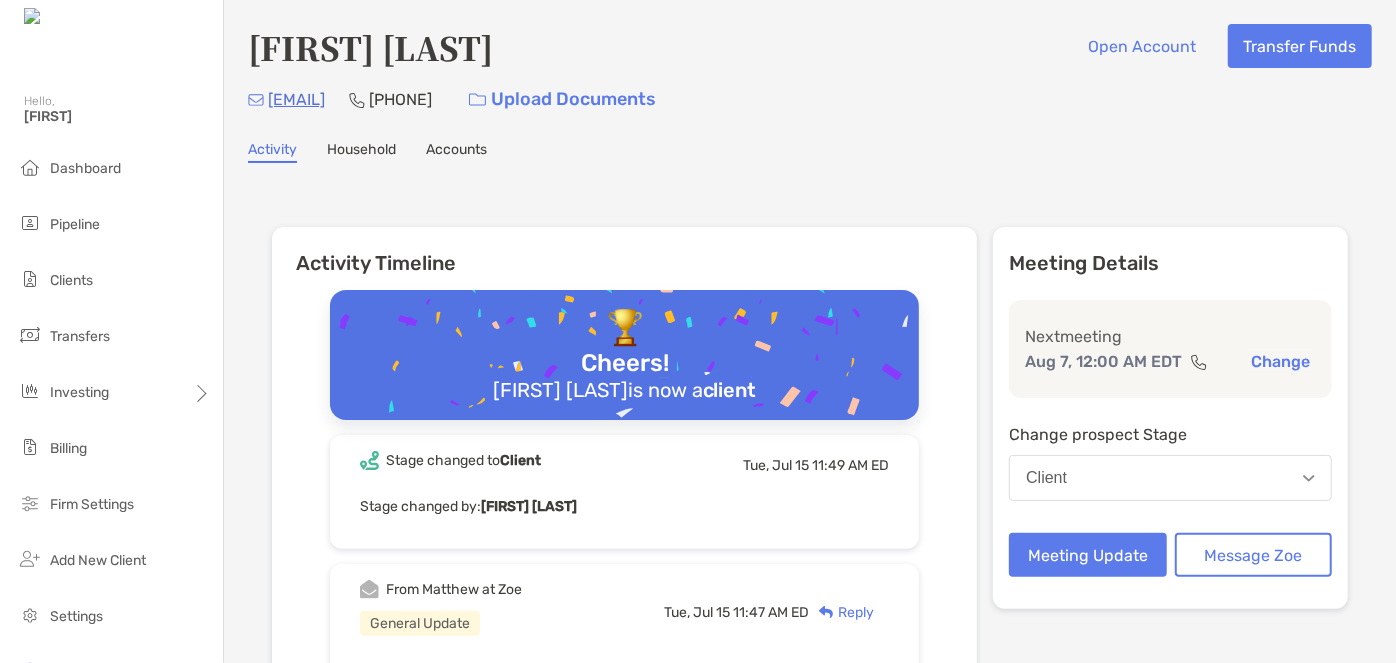 click on "[EMAIL] ([PHONE]) [ACTION]" at bounding box center (810, 99) 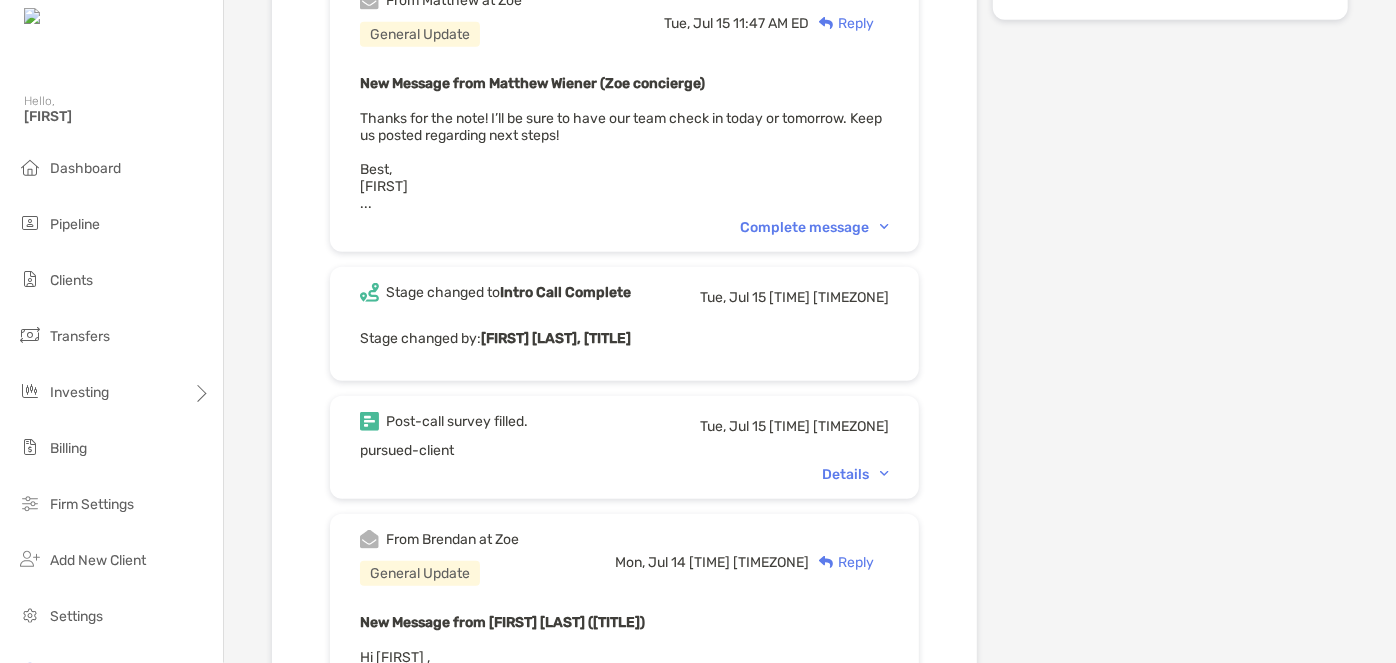 scroll, scrollTop: 545, scrollLeft: 0, axis: vertical 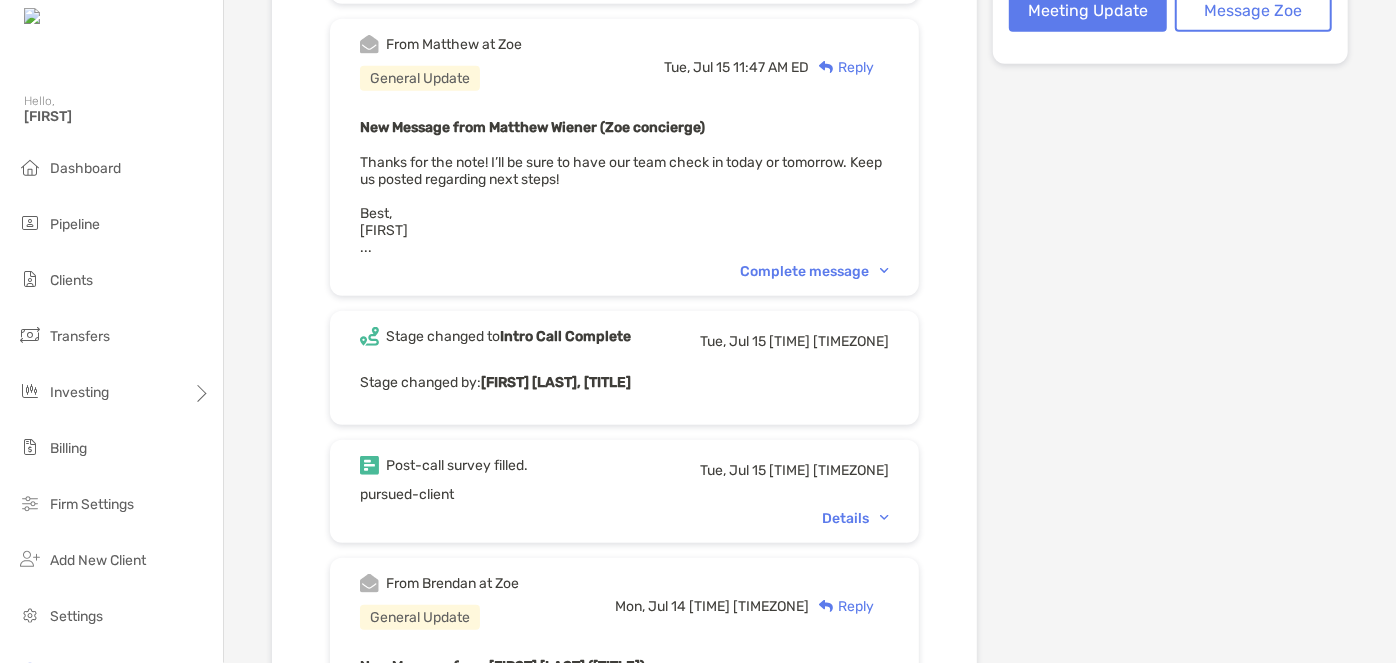 click on "Details" at bounding box center (855, 518) 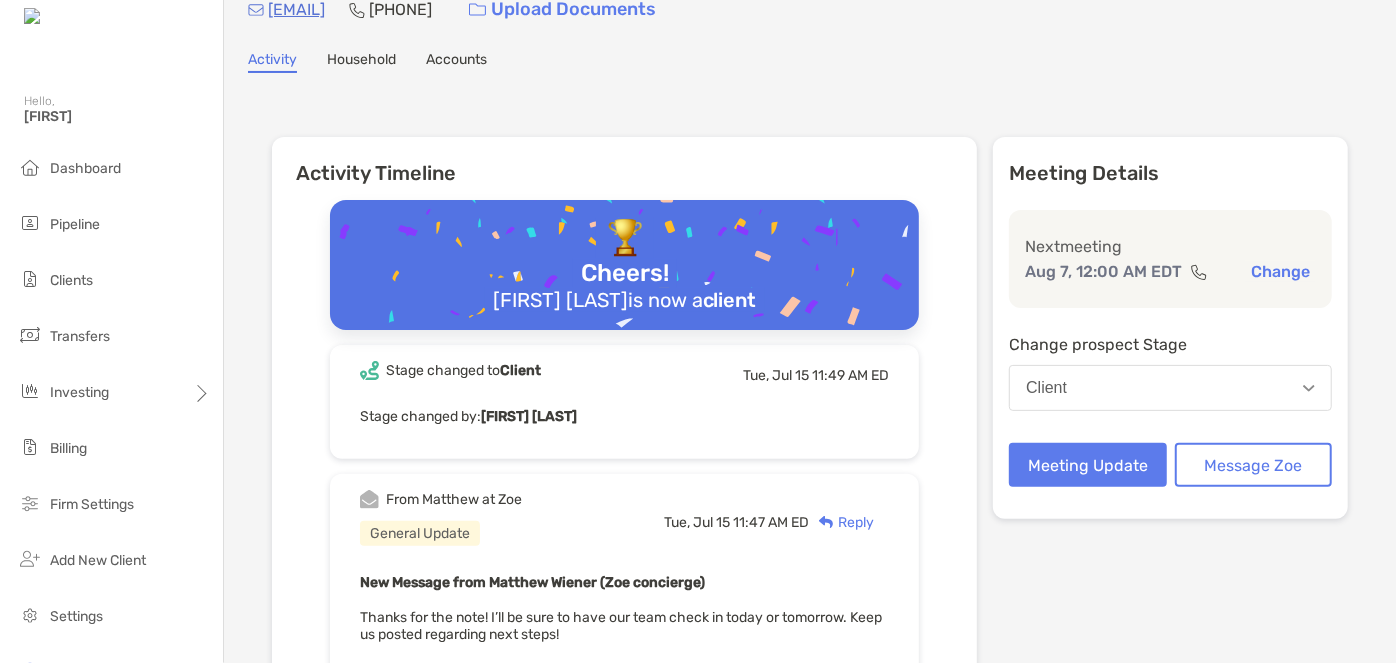 scroll, scrollTop: 0, scrollLeft: 0, axis: both 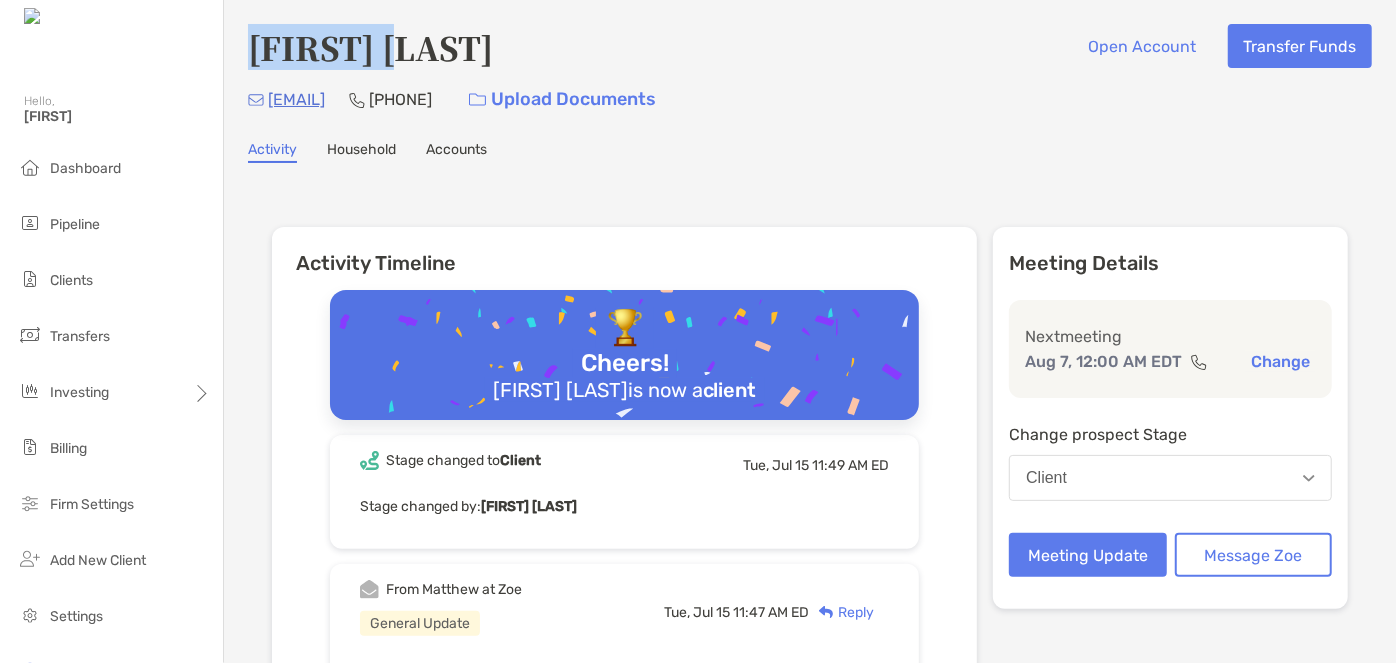 drag, startPoint x: 427, startPoint y: 51, endPoint x: 249, endPoint y: 42, distance: 178.22739 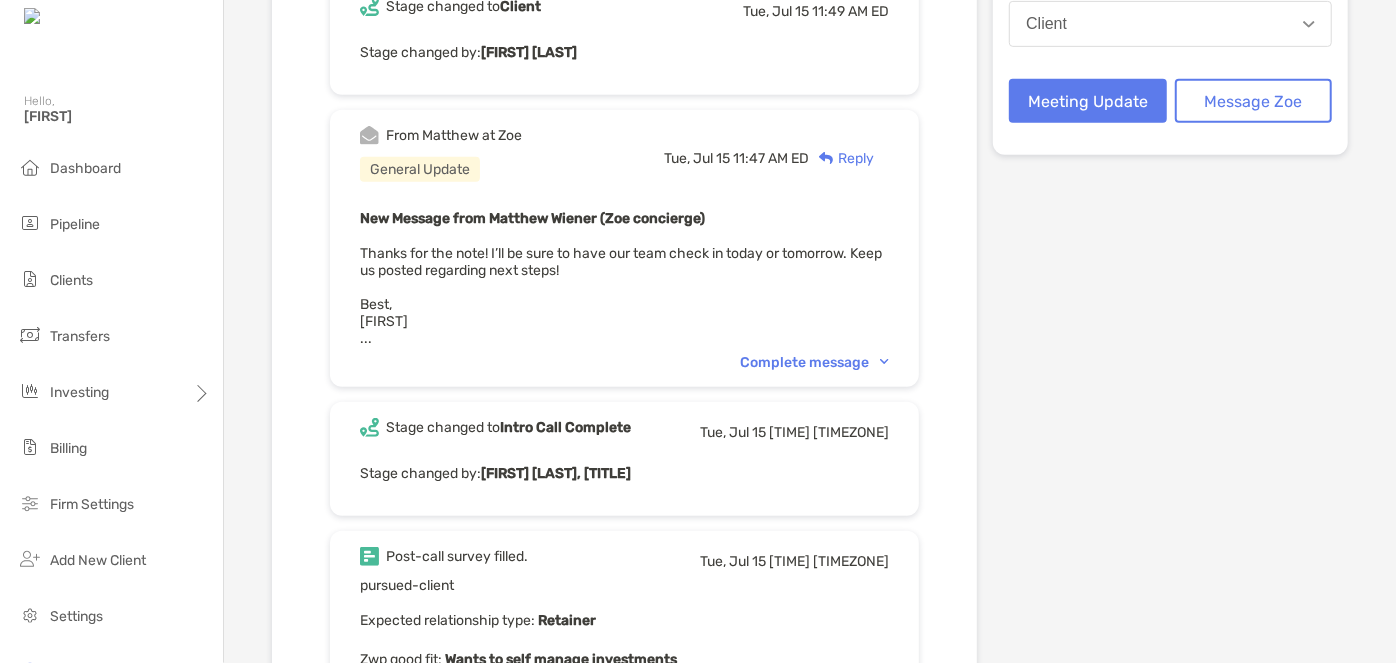scroll, scrollTop: 0, scrollLeft: 0, axis: both 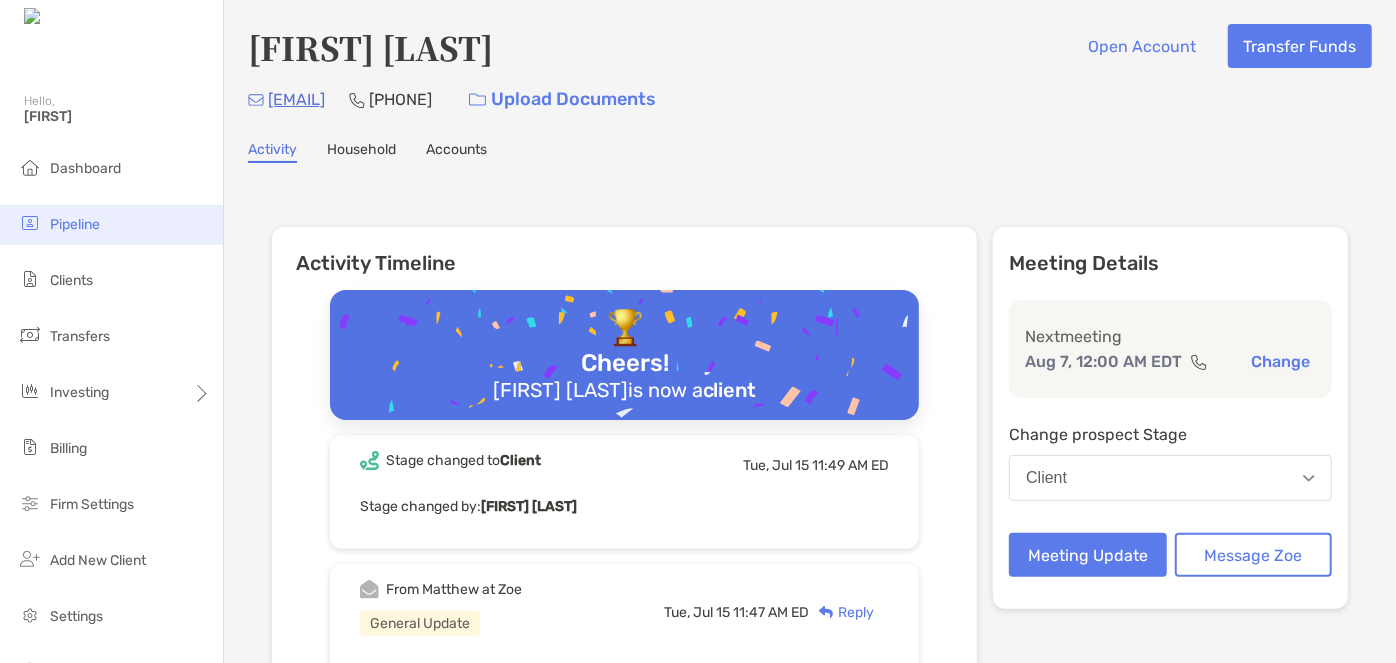 click on "Pipeline" at bounding box center [111, 225] 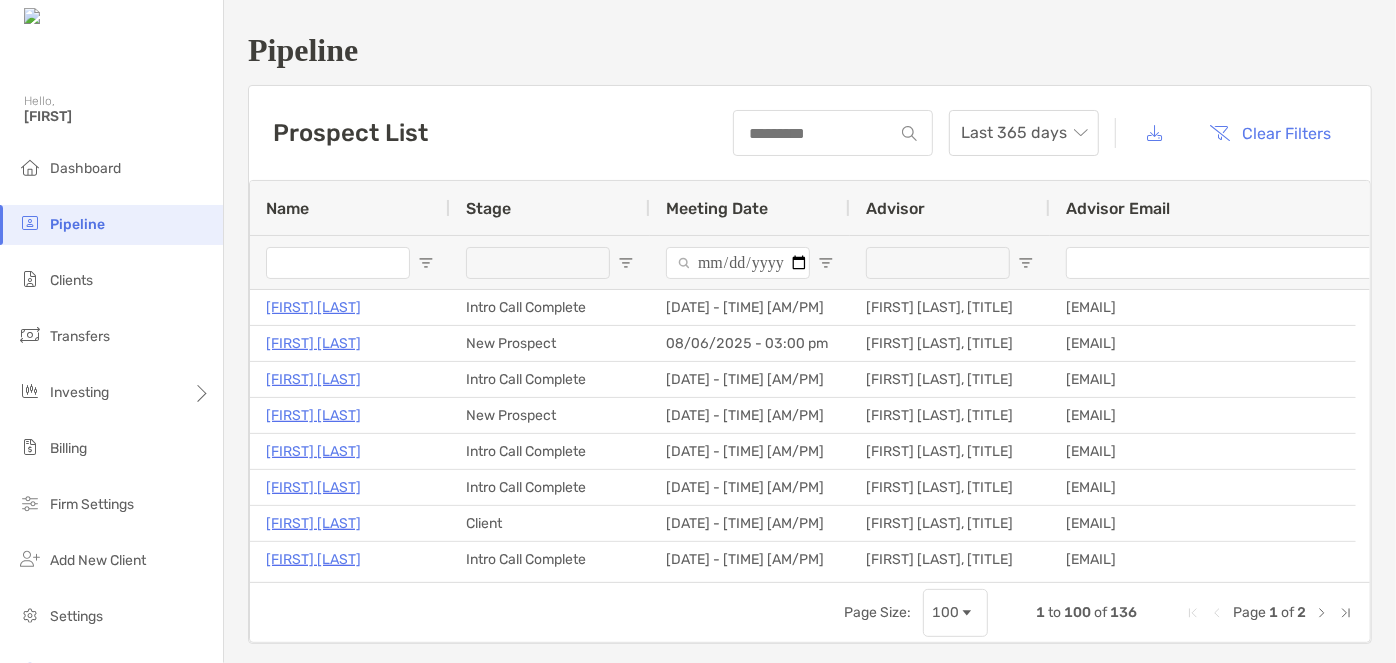 click at bounding box center [338, 263] 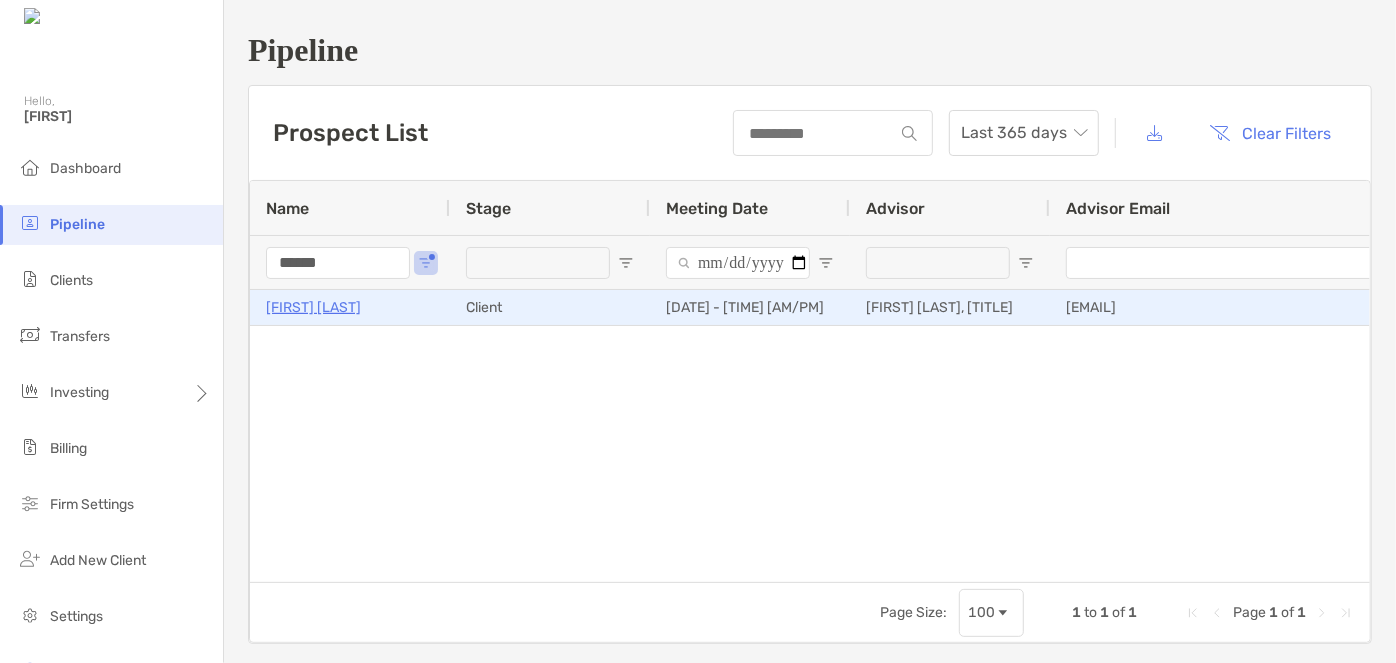 click on "[FIRST] [LAST]" at bounding box center [313, 307] 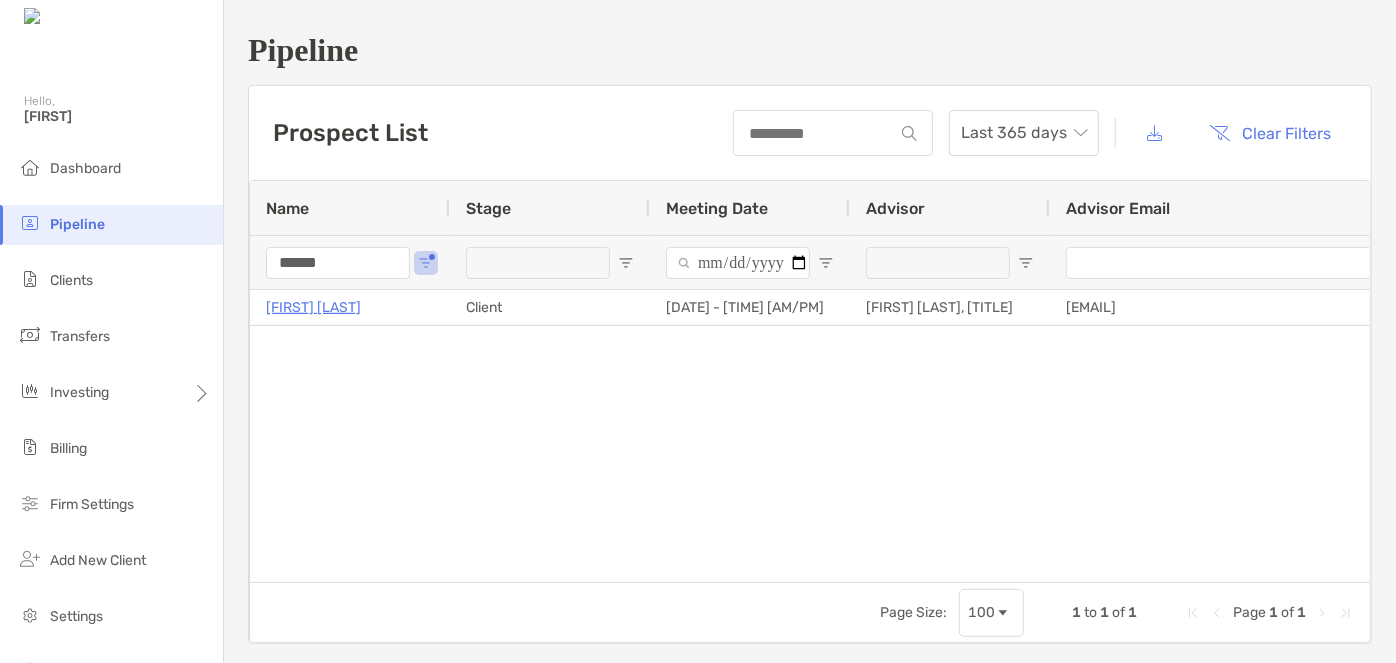 drag, startPoint x: 348, startPoint y: 264, endPoint x: 254, endPoint y: 273, distance: 94.42987 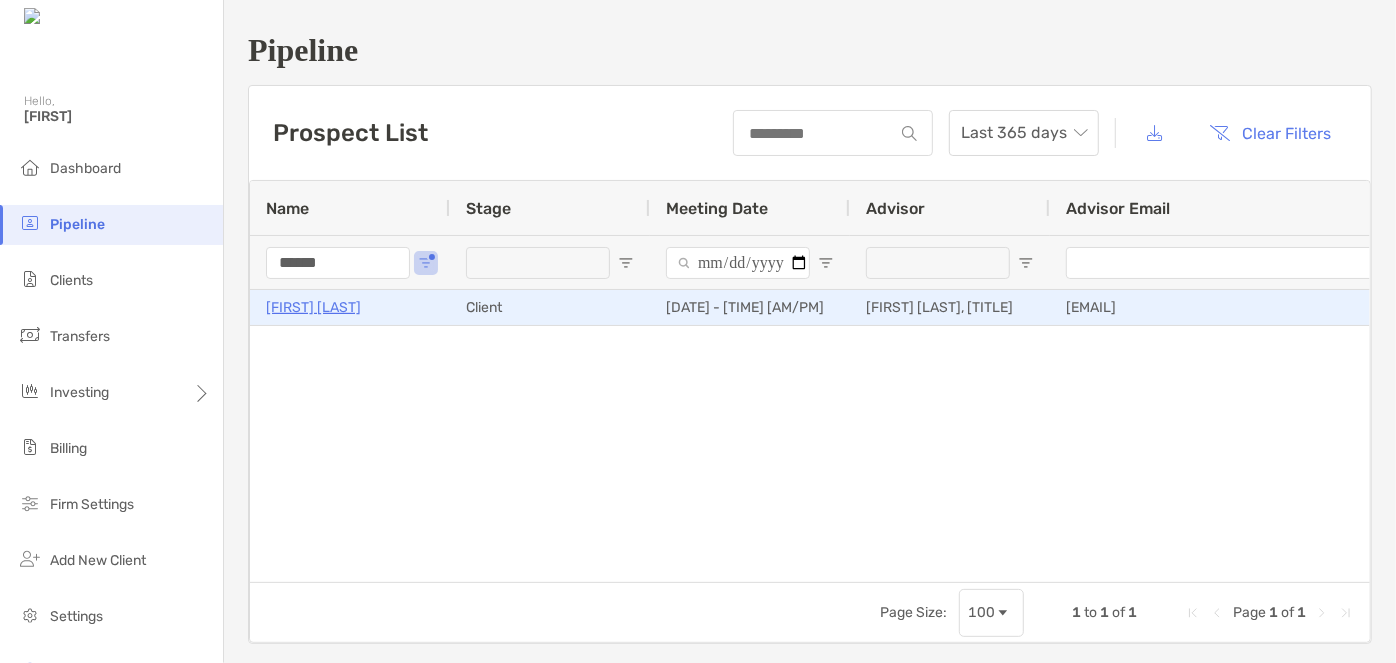 type on "******" 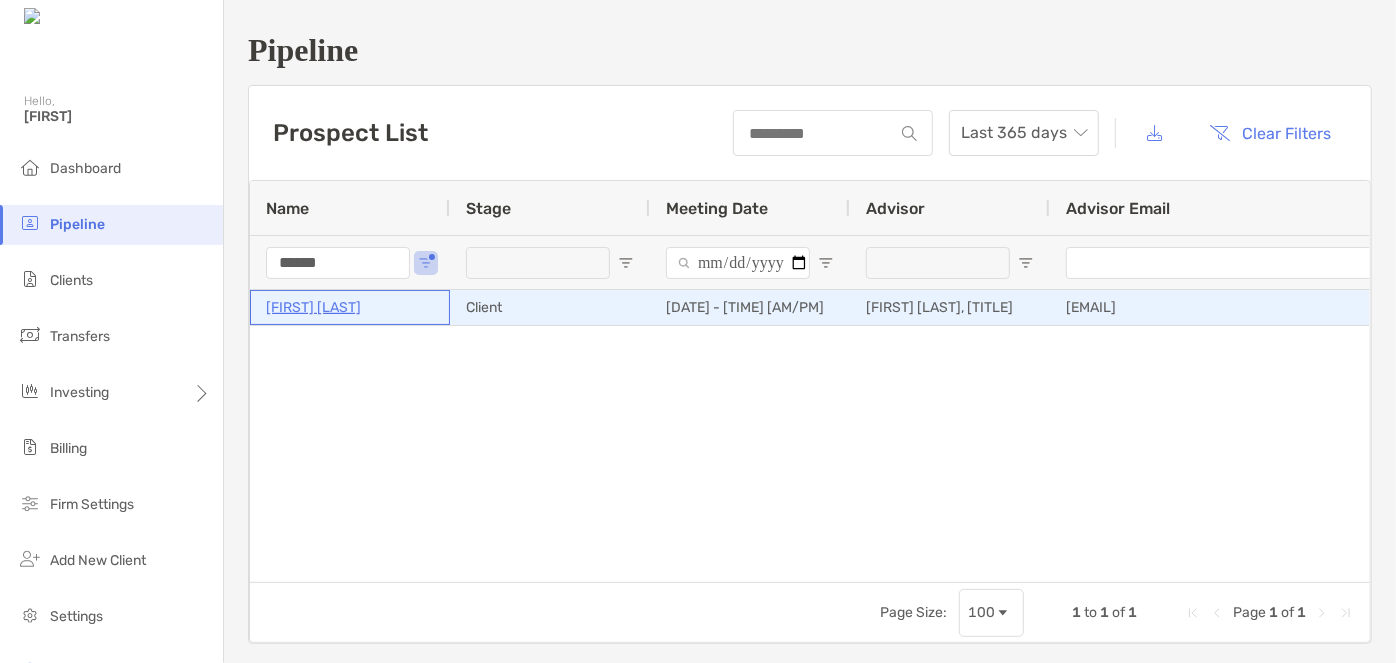 click on "[FIRST] [LAST]" at bounding box center [313, 307] 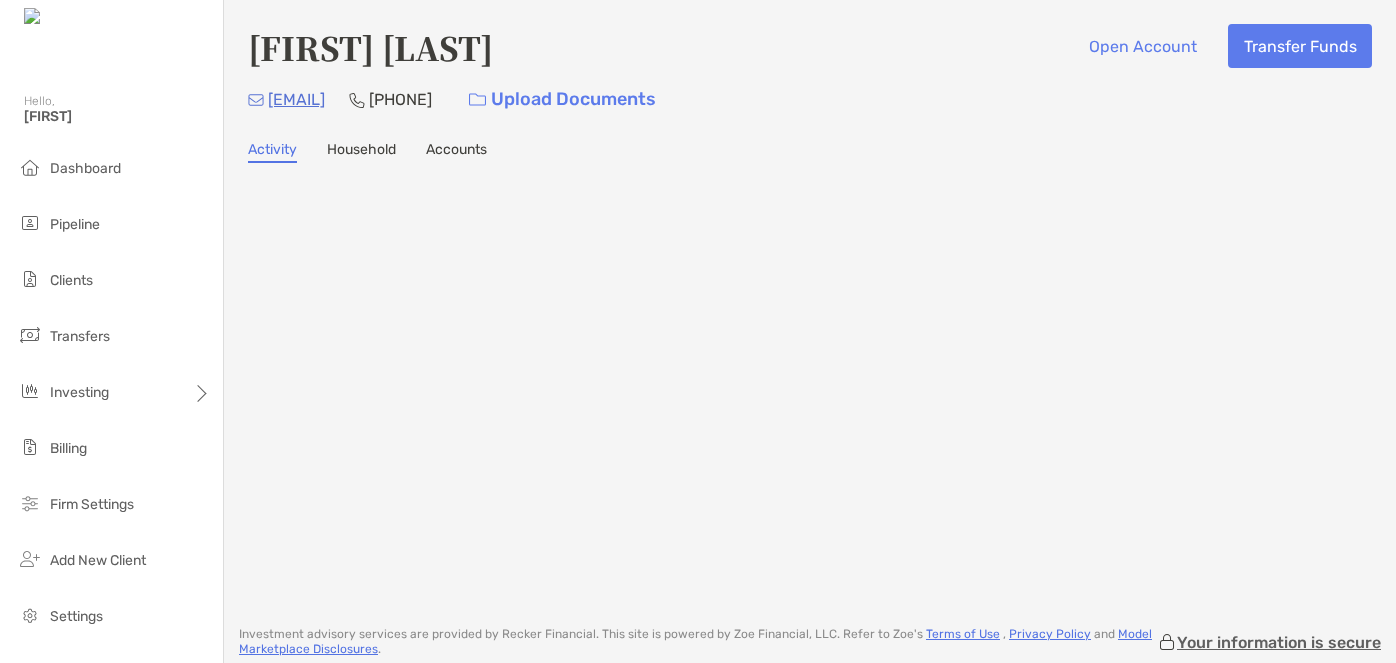 scroll, scrollTop: 0, scrollLeft: 0, axis: both 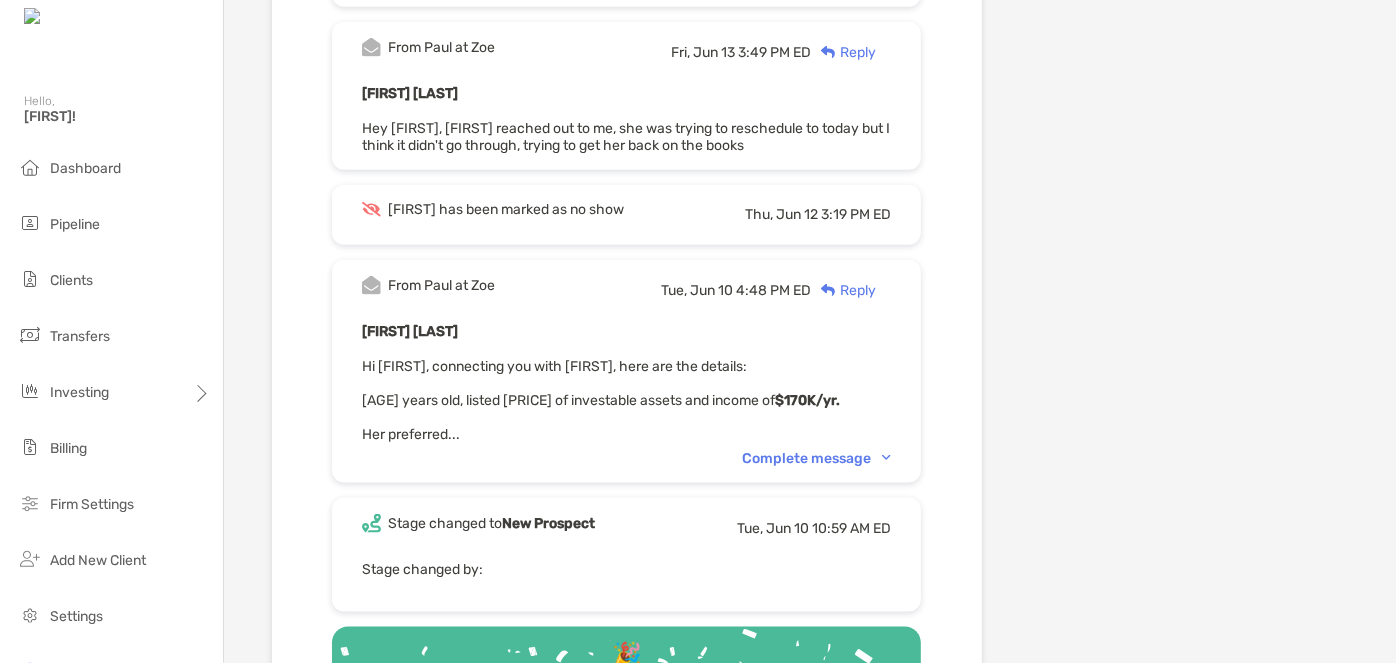 click on "Complete message" at bounding box center (816, 458) 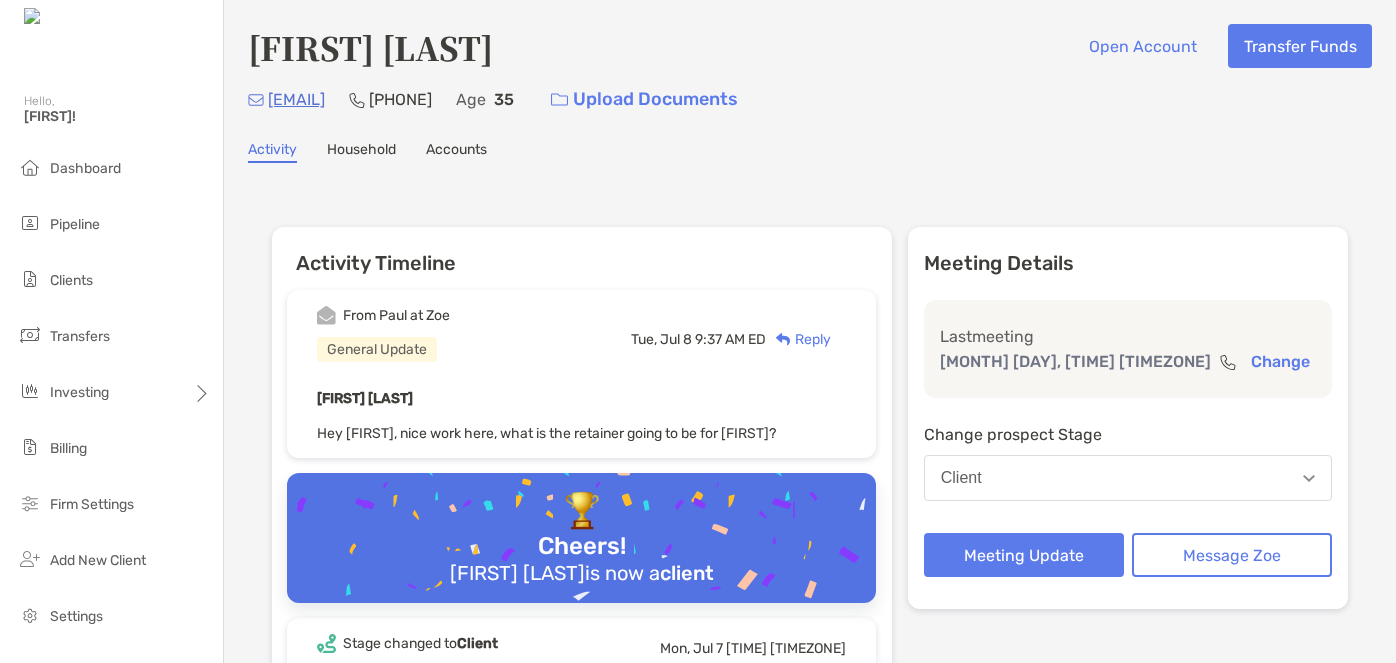 scroll, scrollTop: 0, scrollLeft: 0, axis: both 